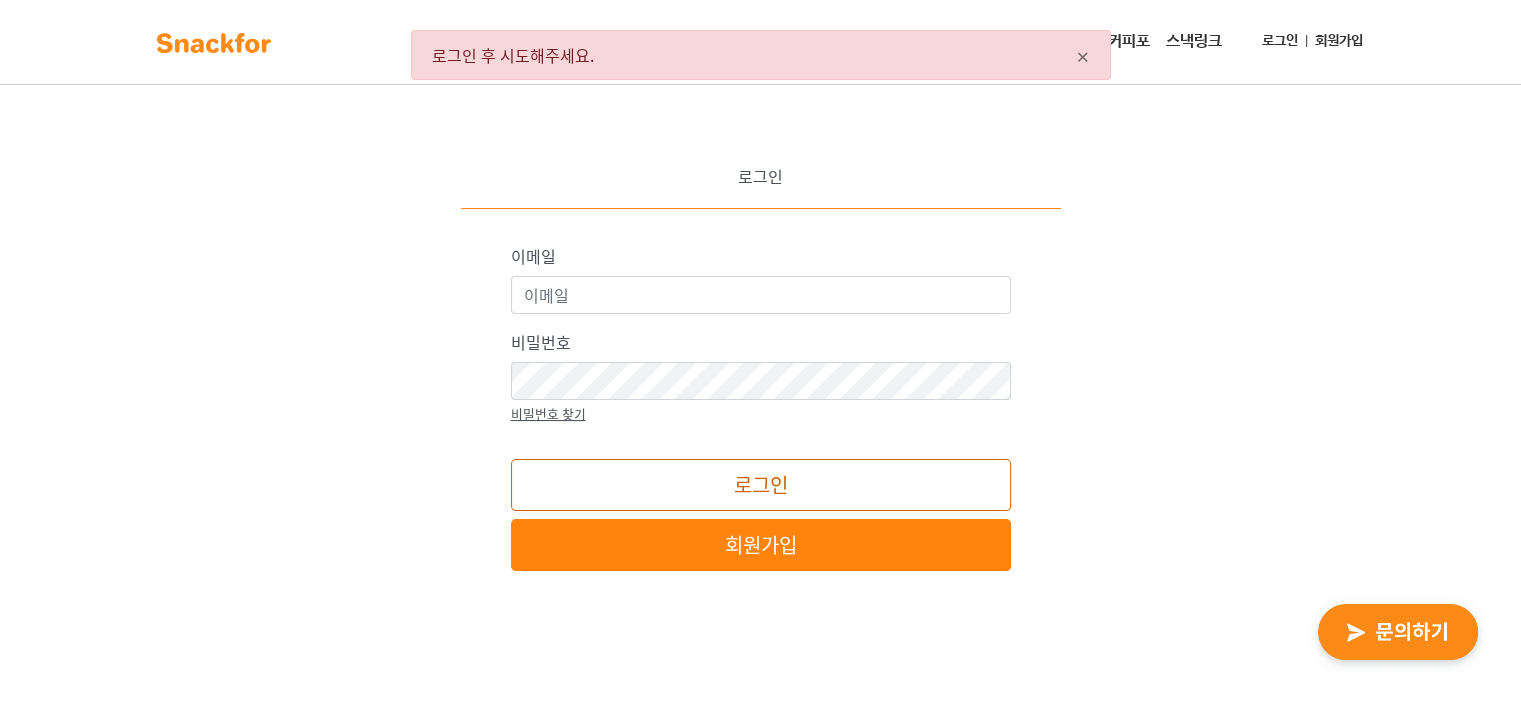 scroll, scrollTop: 0, scrollLeft: 0, axis: both 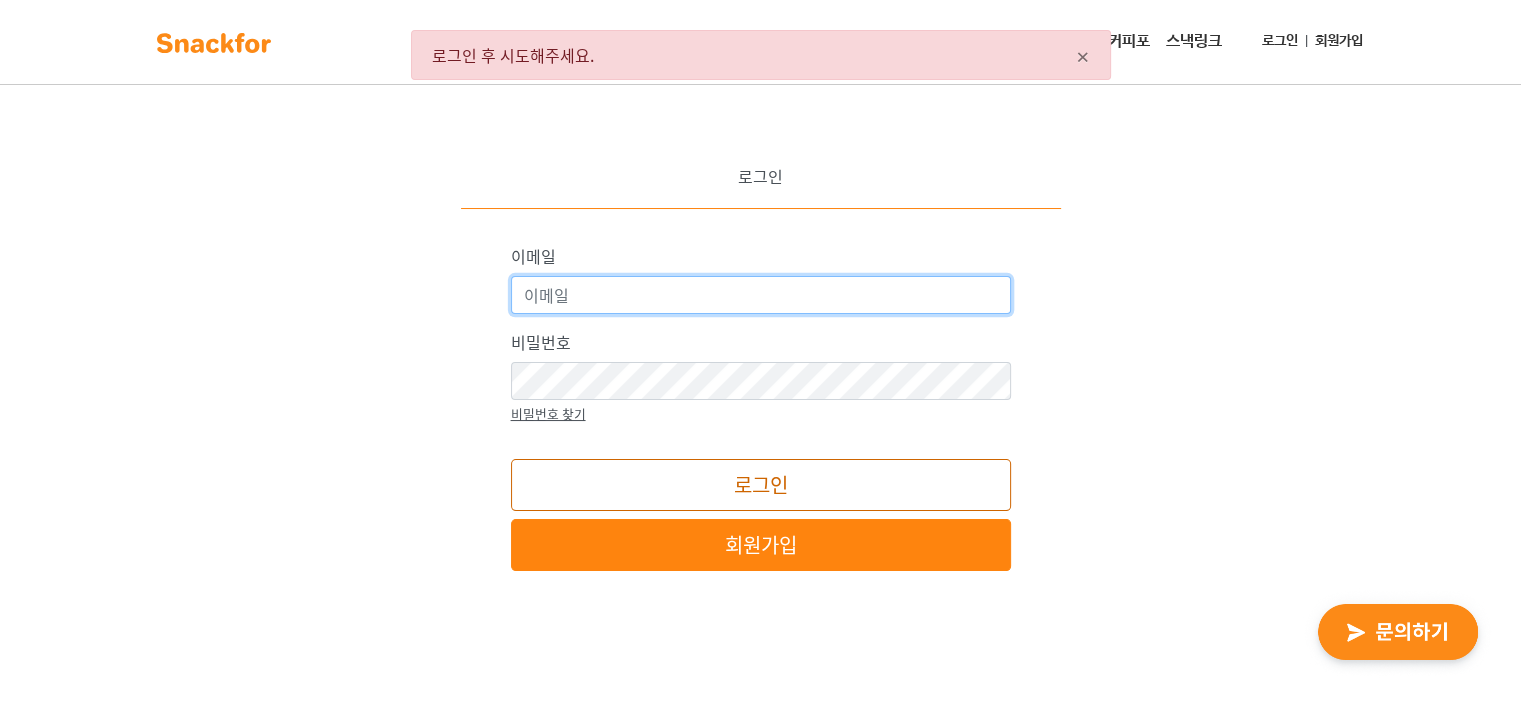 type on "snackfor@snackfor.com" 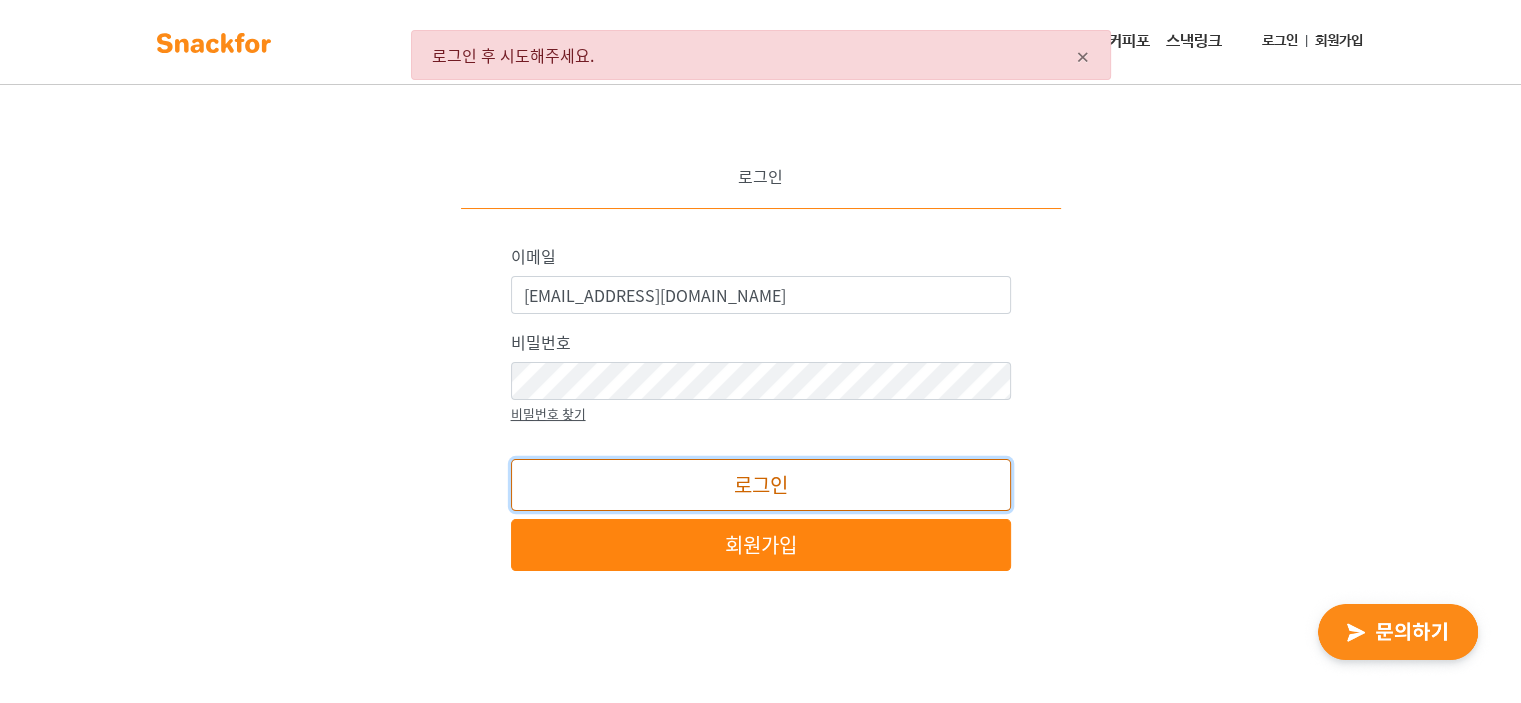 click on "로그인" at bounding box center [761, 485] 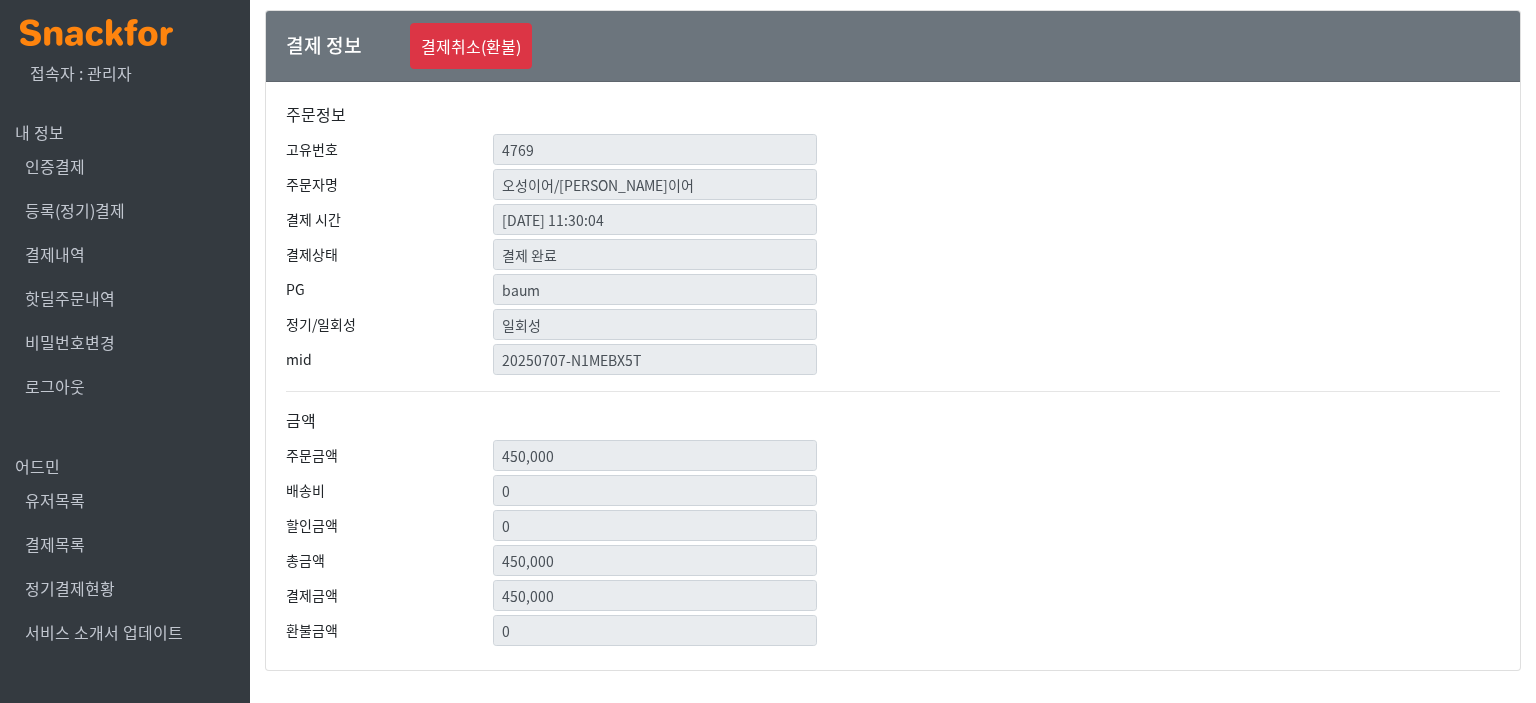 scroll, scrollTop: 0, scrollLeft: 0, axis: both 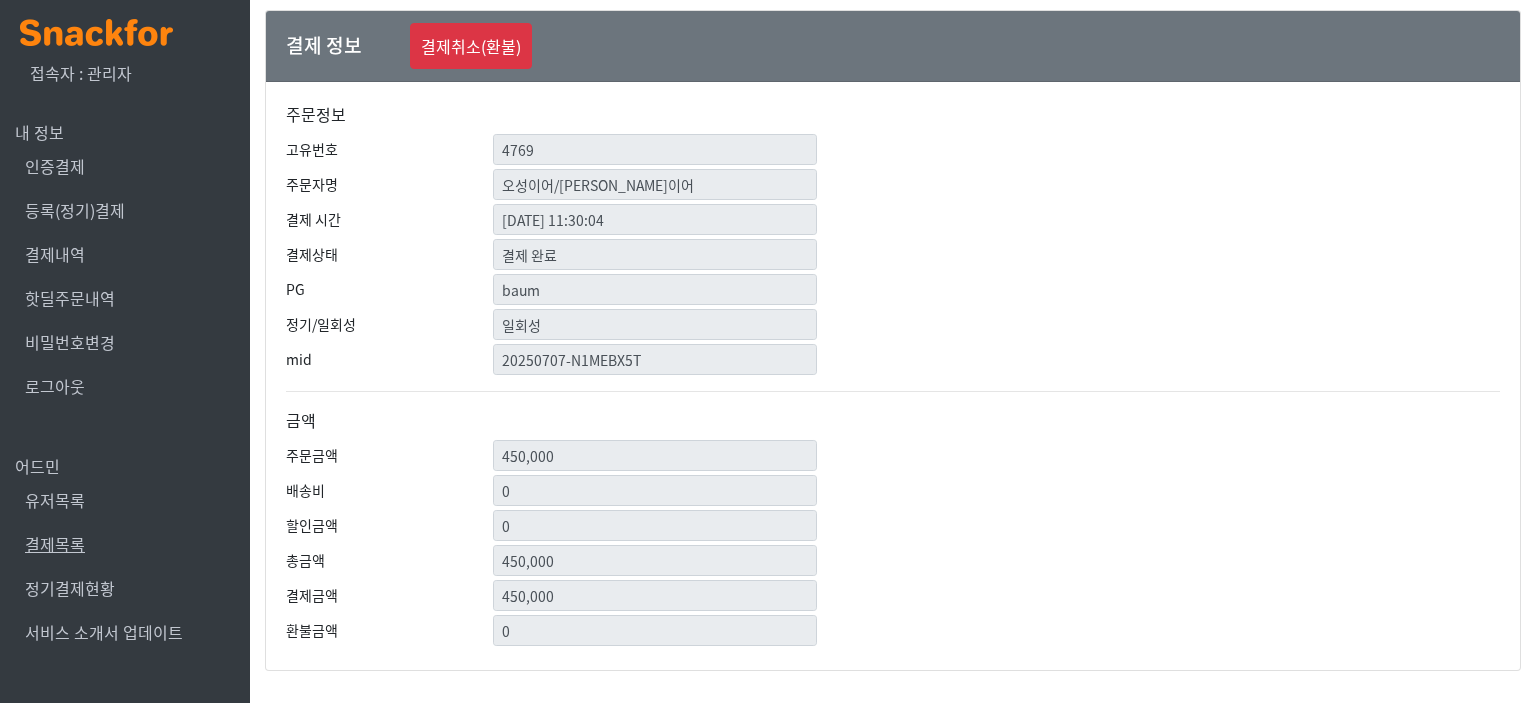 click on "결제목록" at bounding box center [55, 544] 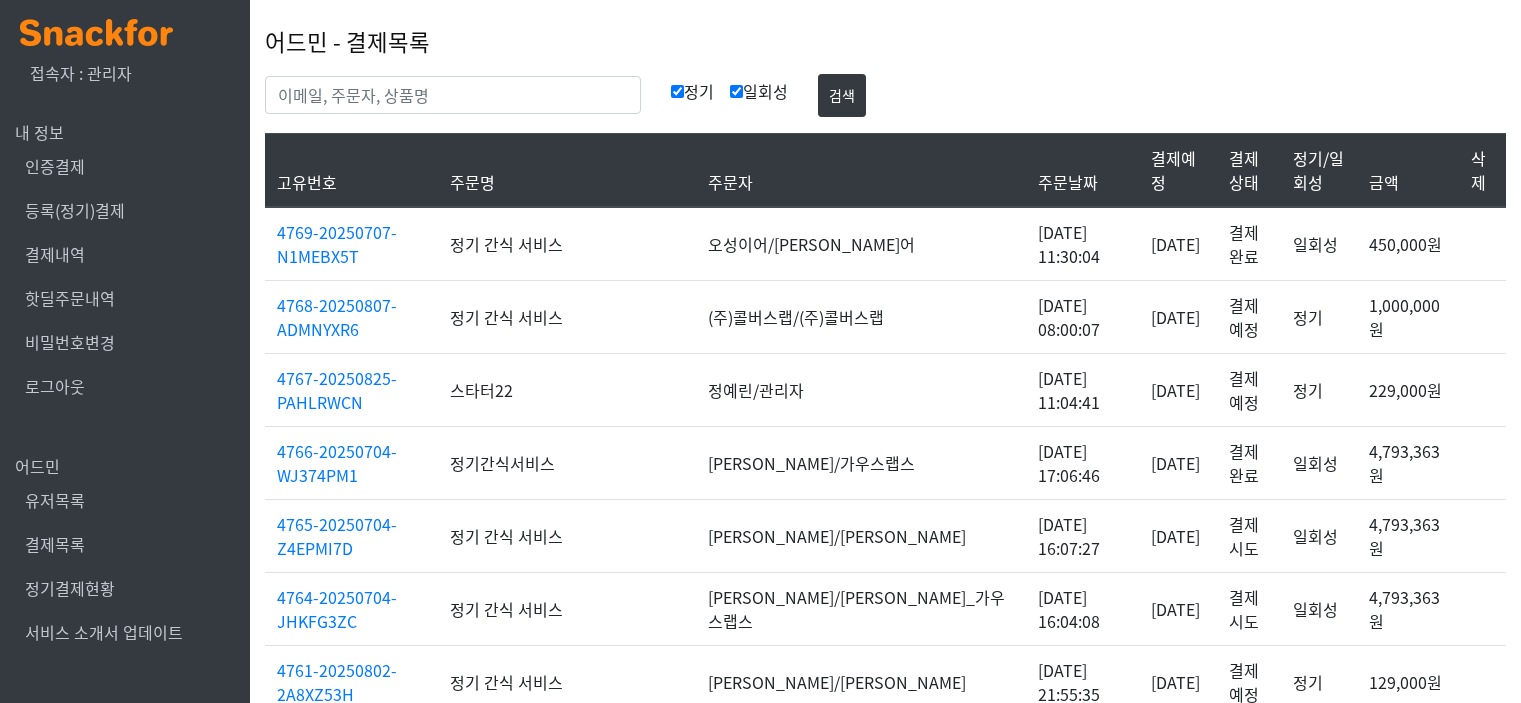 scroll, scrollTop: 0, scrollLeft: 0, axis: both 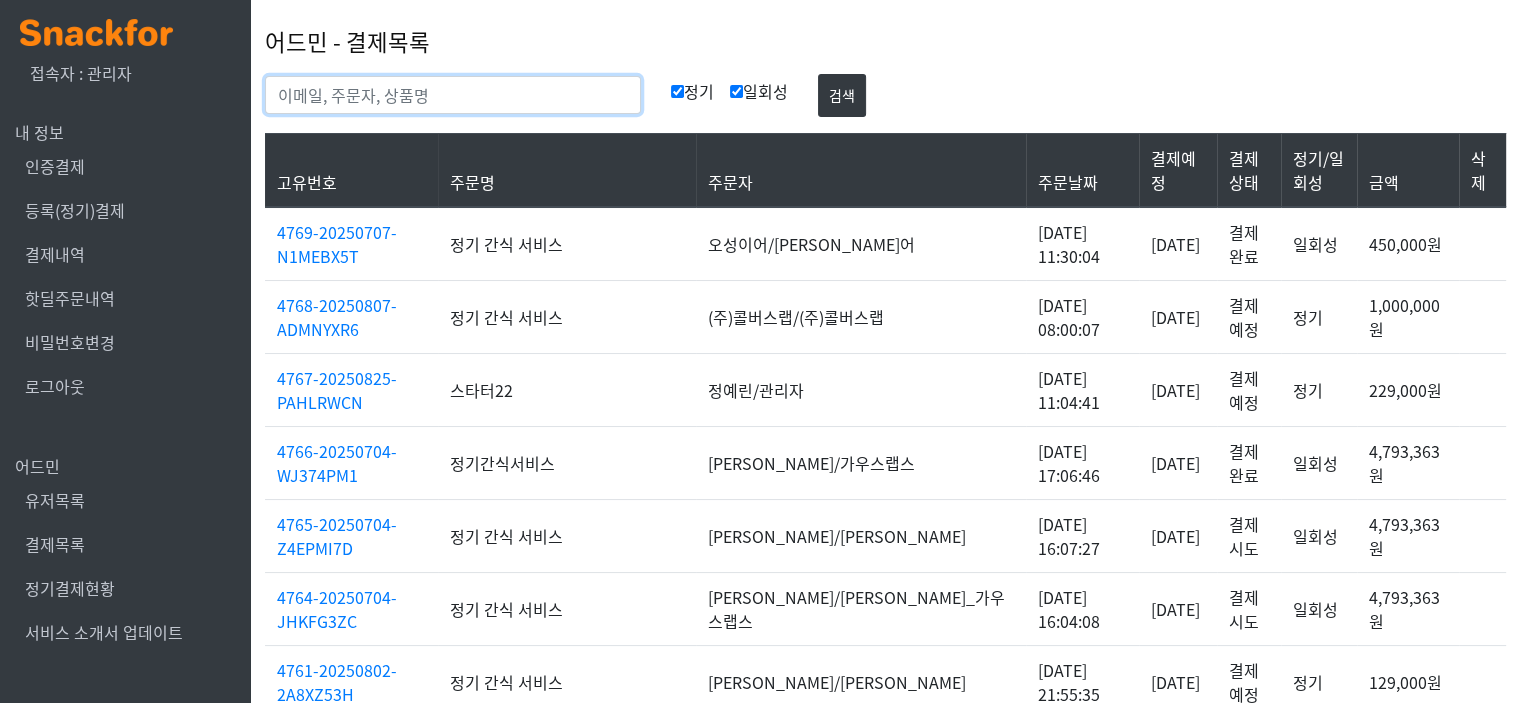 click at bounding box center [453, 95] 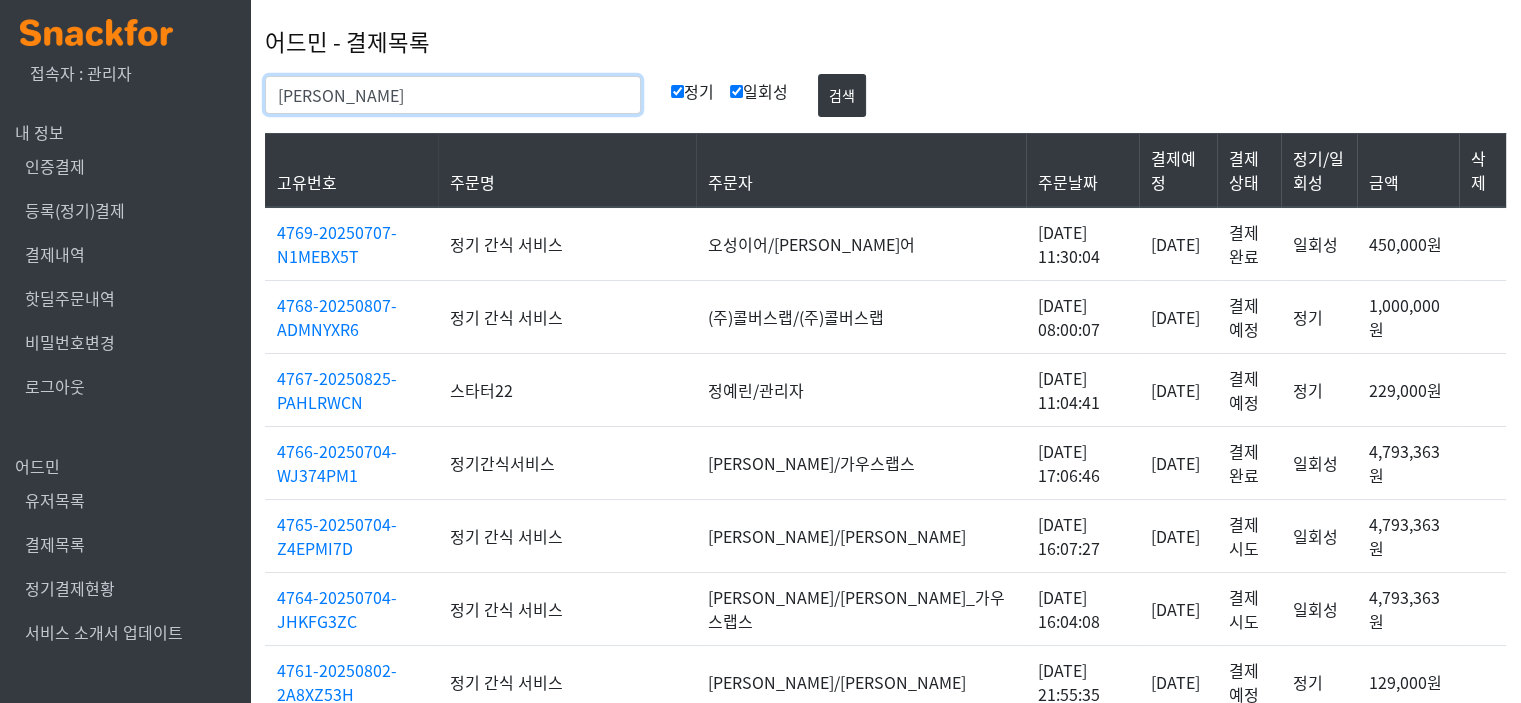 type on "[PERSON_NAME]" 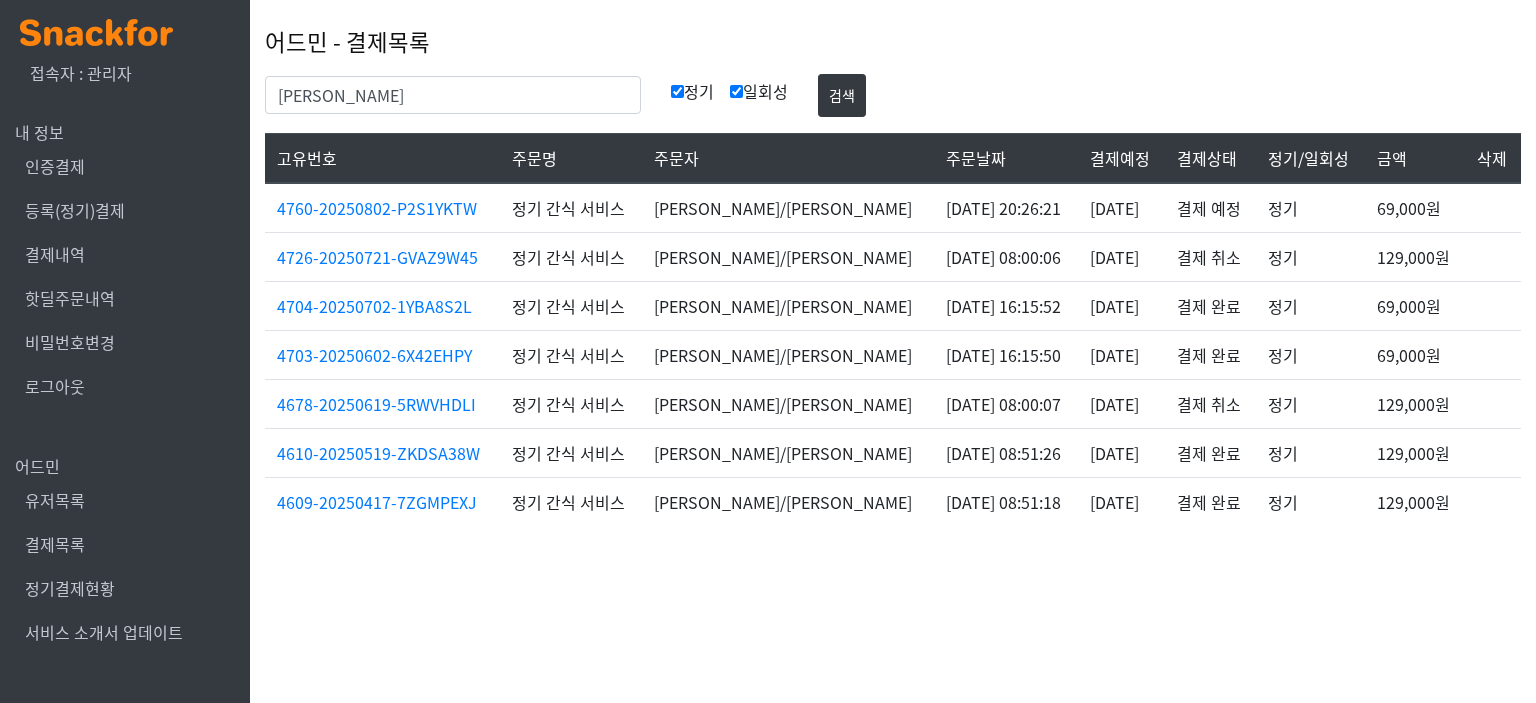 scroll, scrollTop: 0, scrollLeft: 0, axis: both 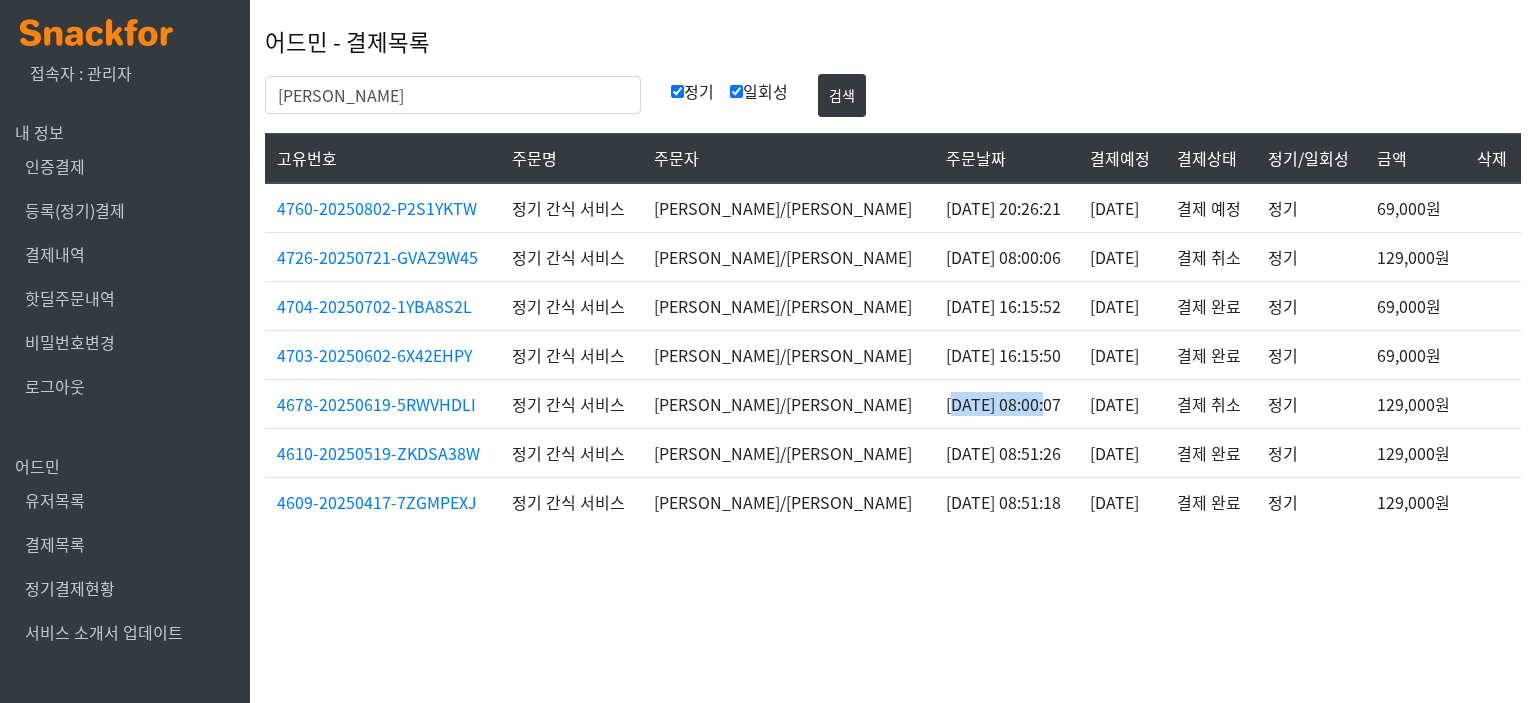 drag, startPoint x: 839, startPoint y: 407, endPoint x: 929, endPoint y: 416, distance: 90.44888 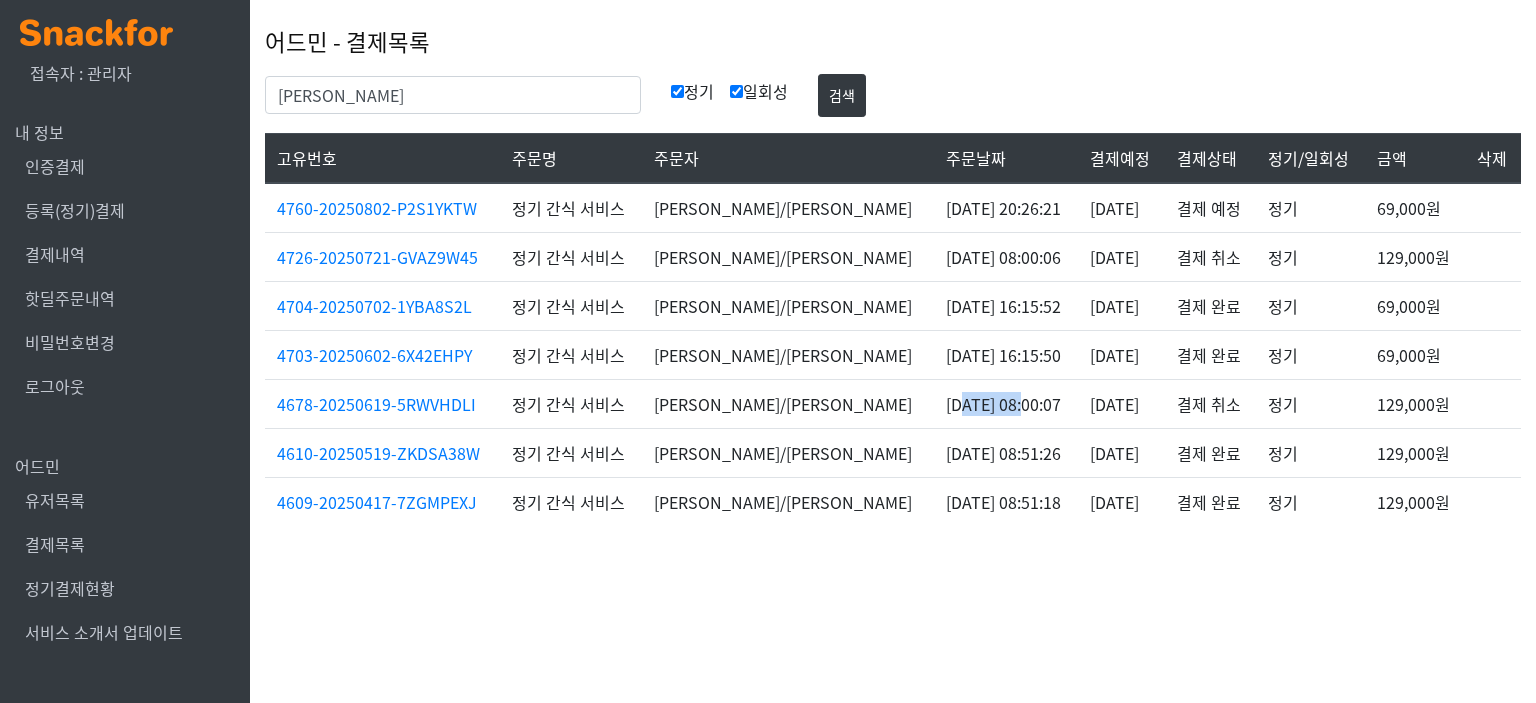 drag, startPoint x: 889, startPoint y: 418, endPoint x: 906, endPoint y: 417, distance: 17.029387 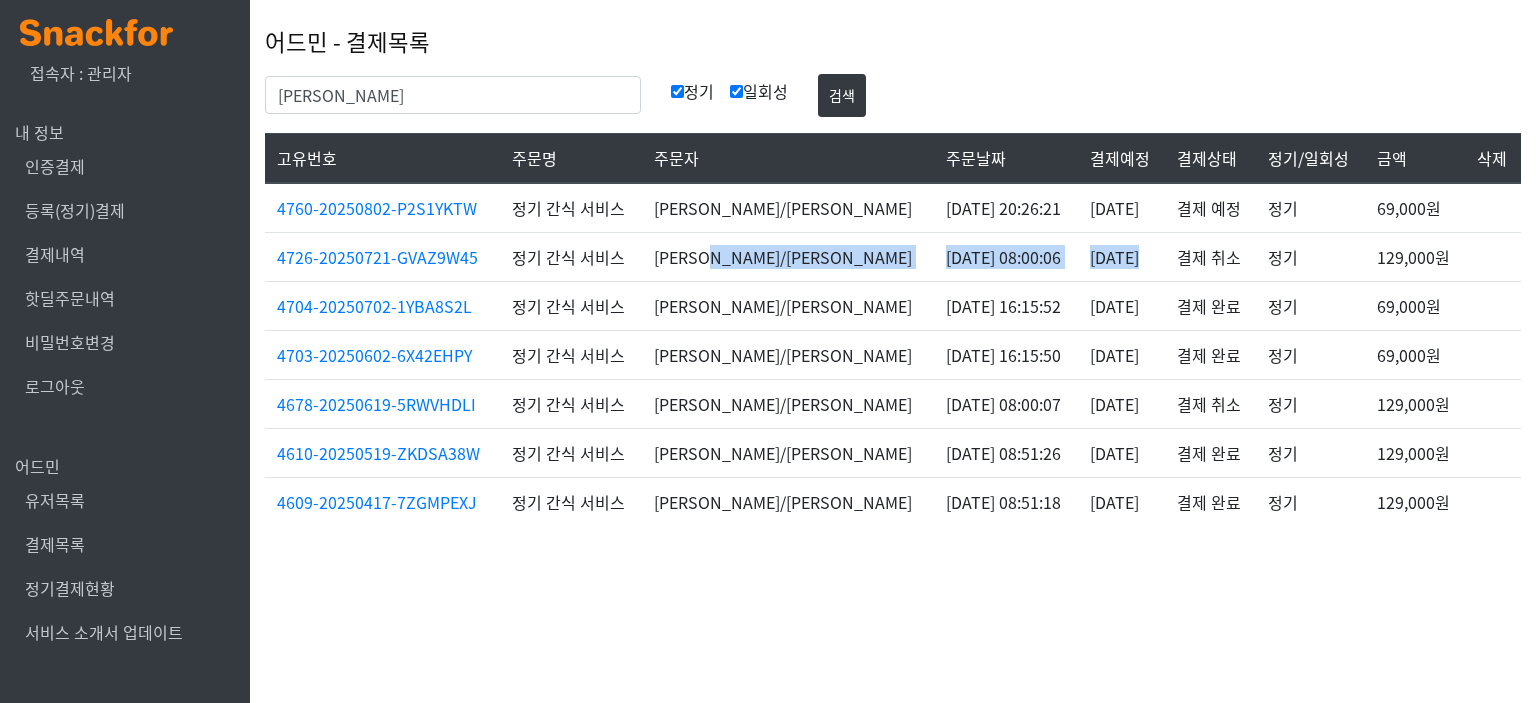 drag, startPoint x: 773, startPoint y: 271, endPoint x: 1069, endPoint y: 267, distance: 296.02704 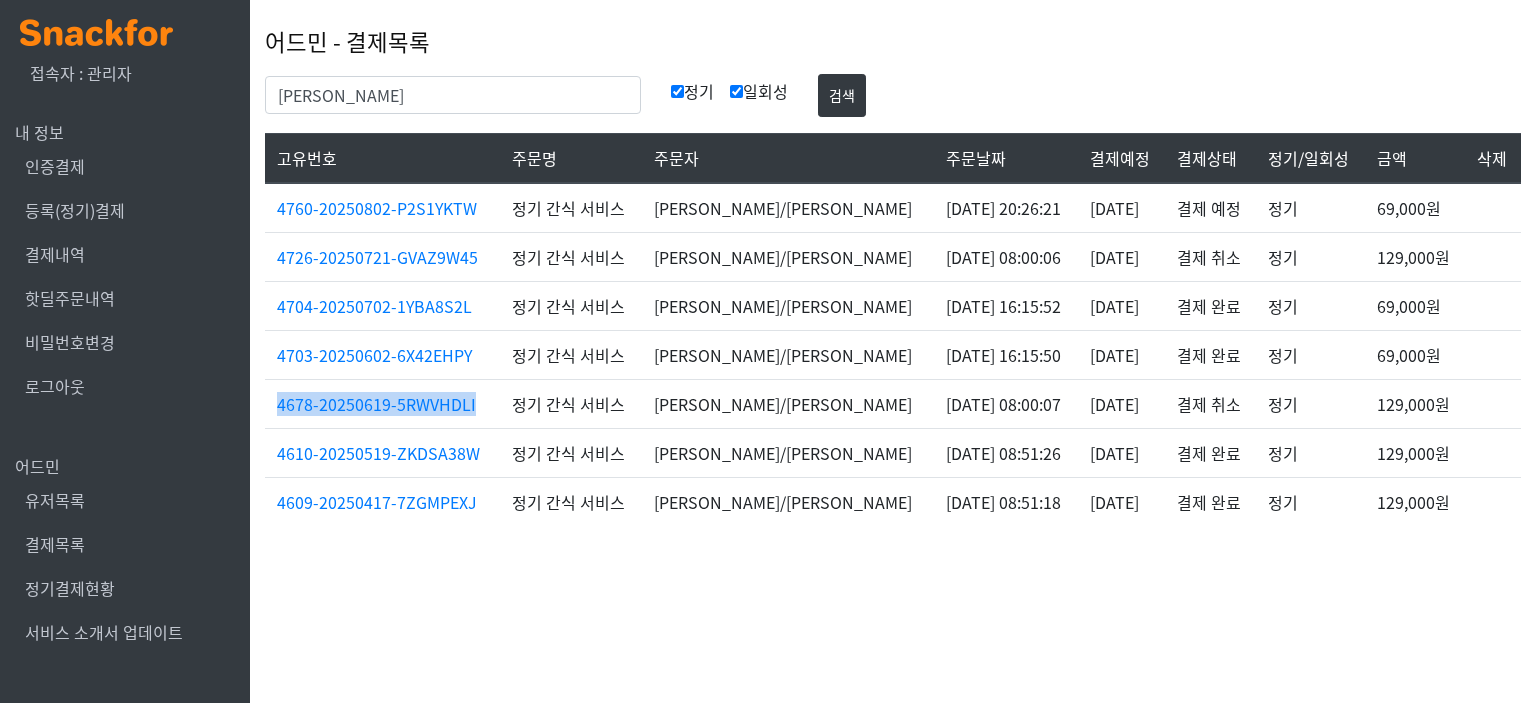 drag, startPoint x: 497, startPoint y: 402, endPoint x: 268, endPoint y: 387, distance: 229.49074 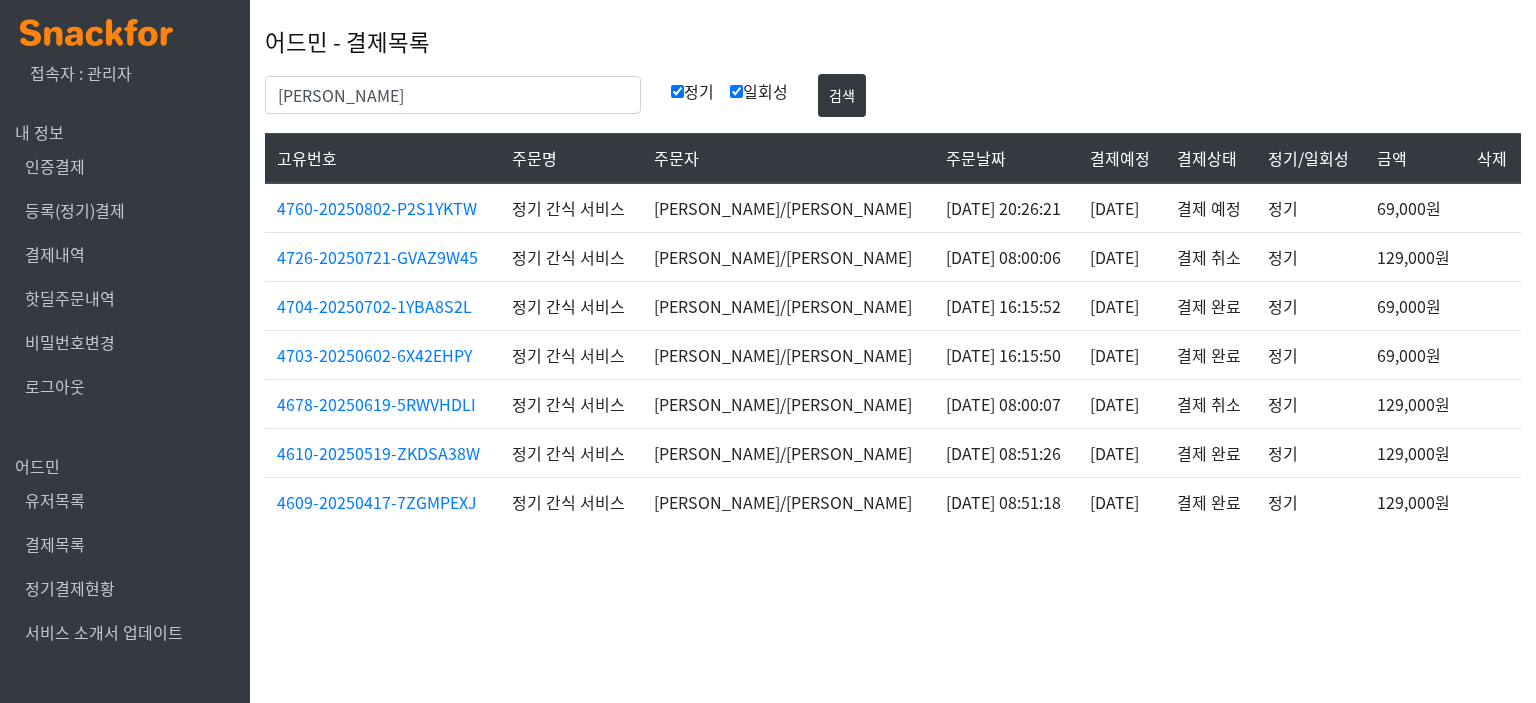 click on "x
접속자 : 관리자
내 정보
인증결제
등록(정기)결제
결제내역
핫딜주문내역
비밀번호변경
로그아웃
어드민
유저목록
결제목록
정기결제현황
서비스 소개서 업데이트
어드민 - 결제목록
신혜지
정기
검색" at bounding box center [768, 276] 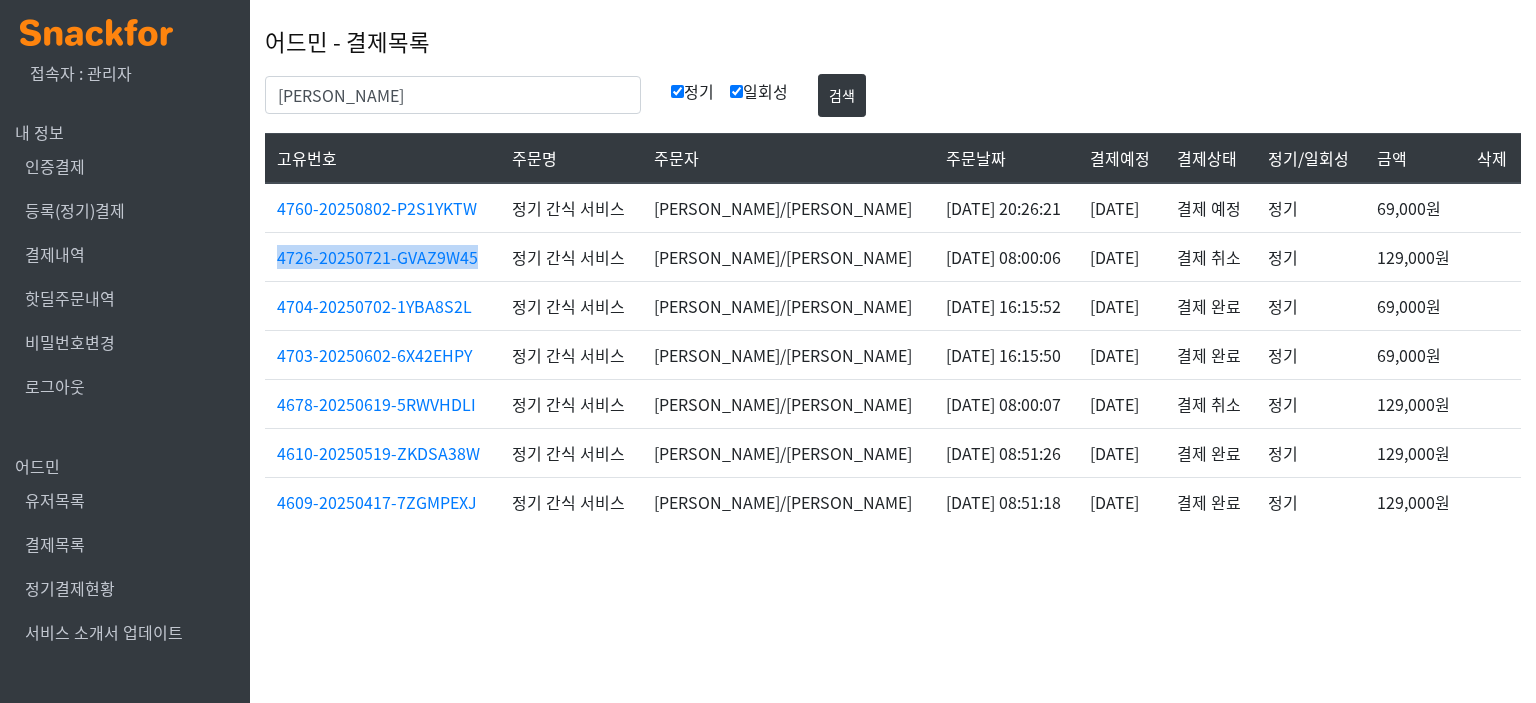 drag, startPoint x: 513, startPoint y: 252, endPoint x: 276, endPoint y: 242, distance: 237.21088 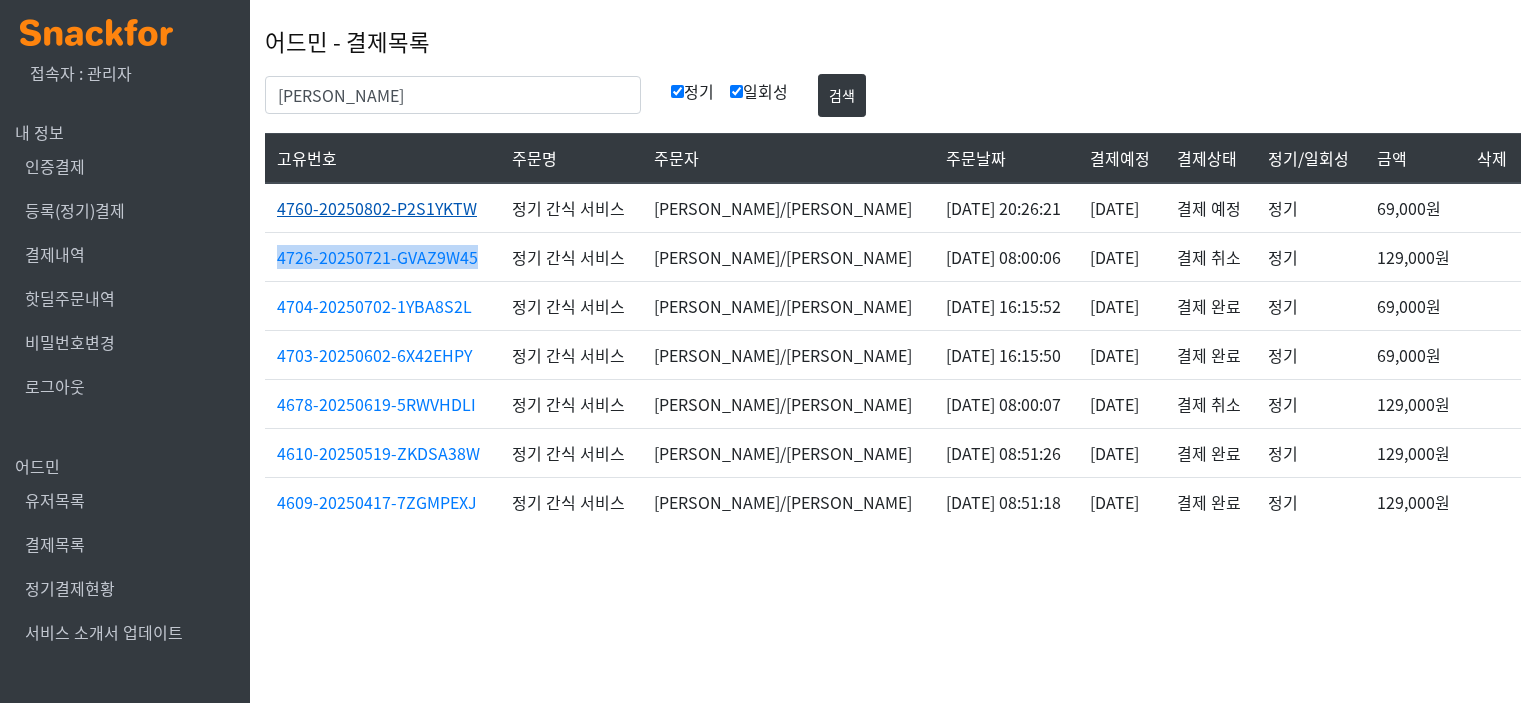 copy on "4726-20250721-GVAZ9W45" 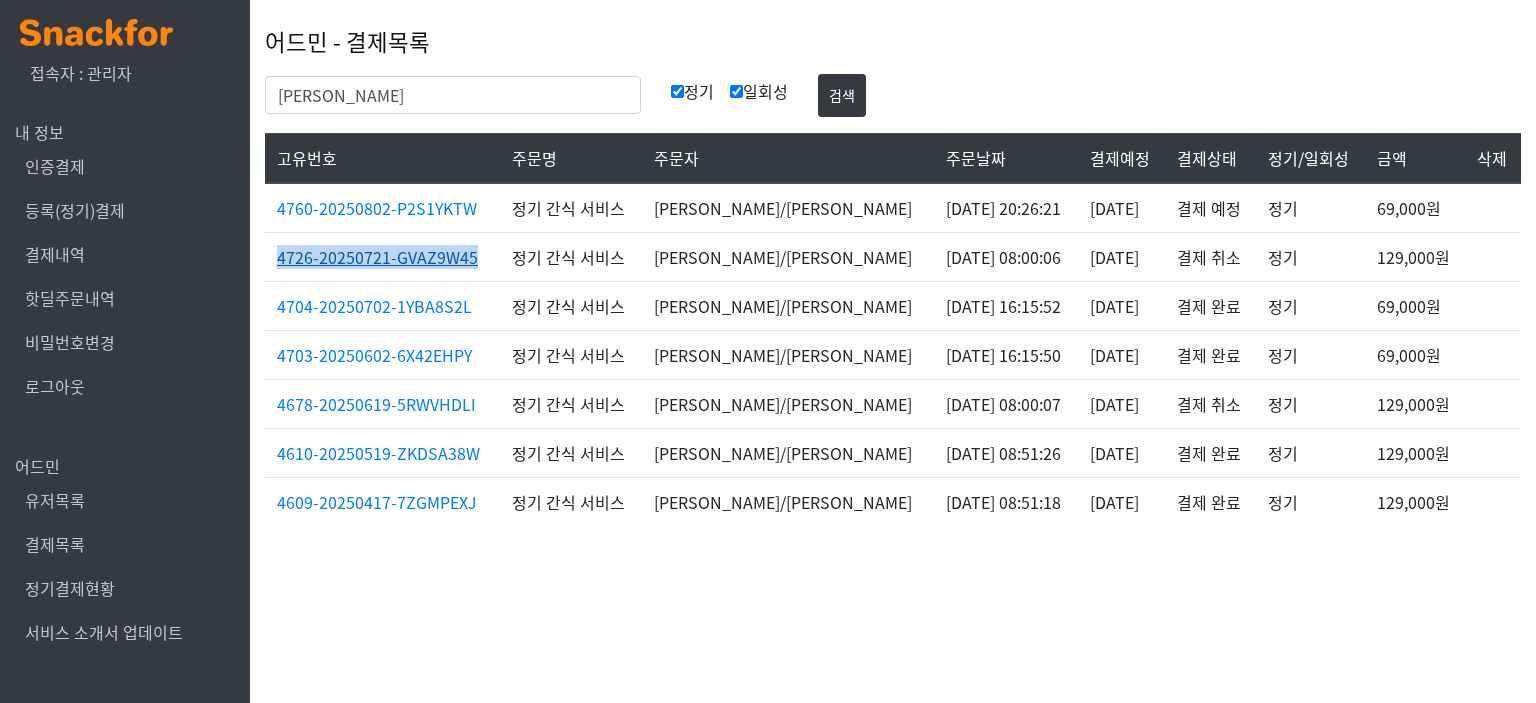 click on "4726-20250721-GVAZ9W45" at bounding box center [377, 257] 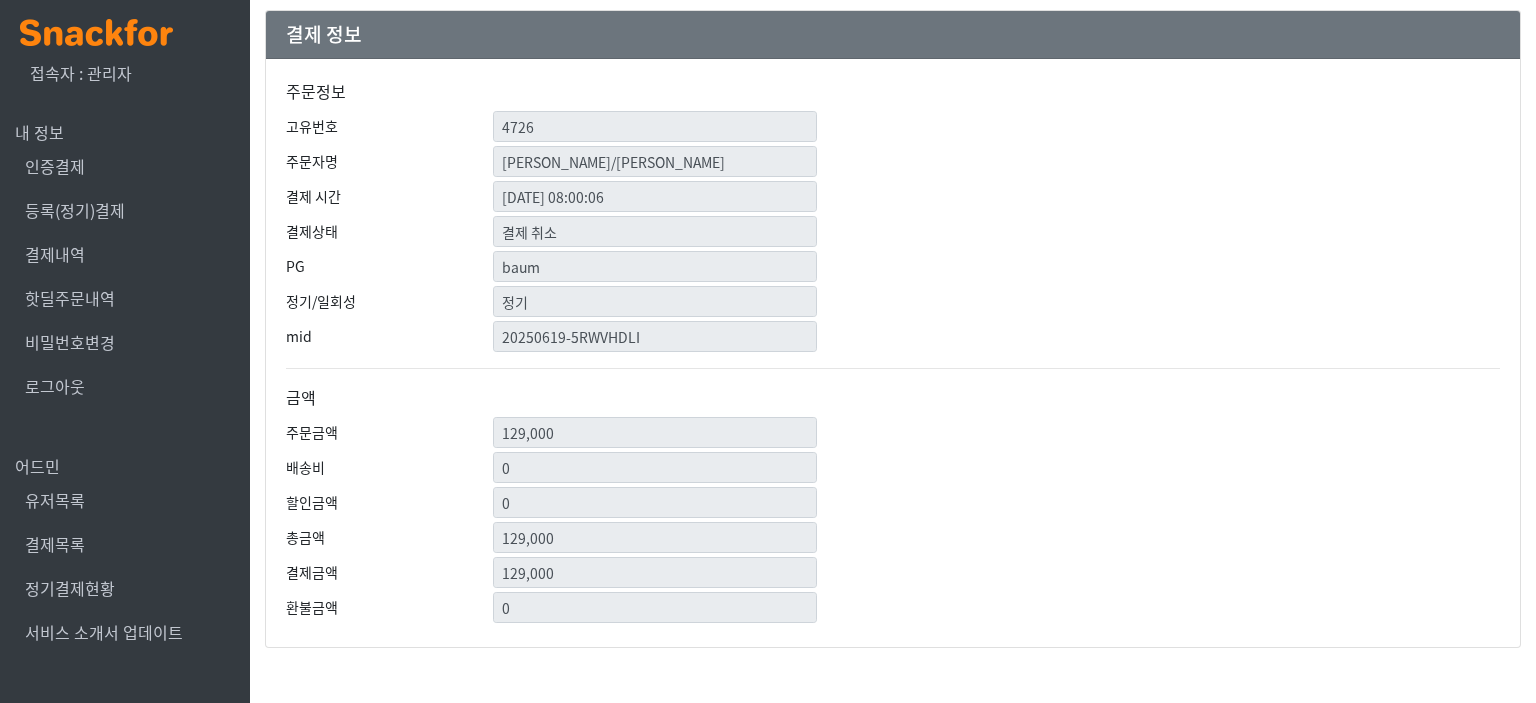 scroll, scrollTop: 0, scrollLeft: 0, axis: both 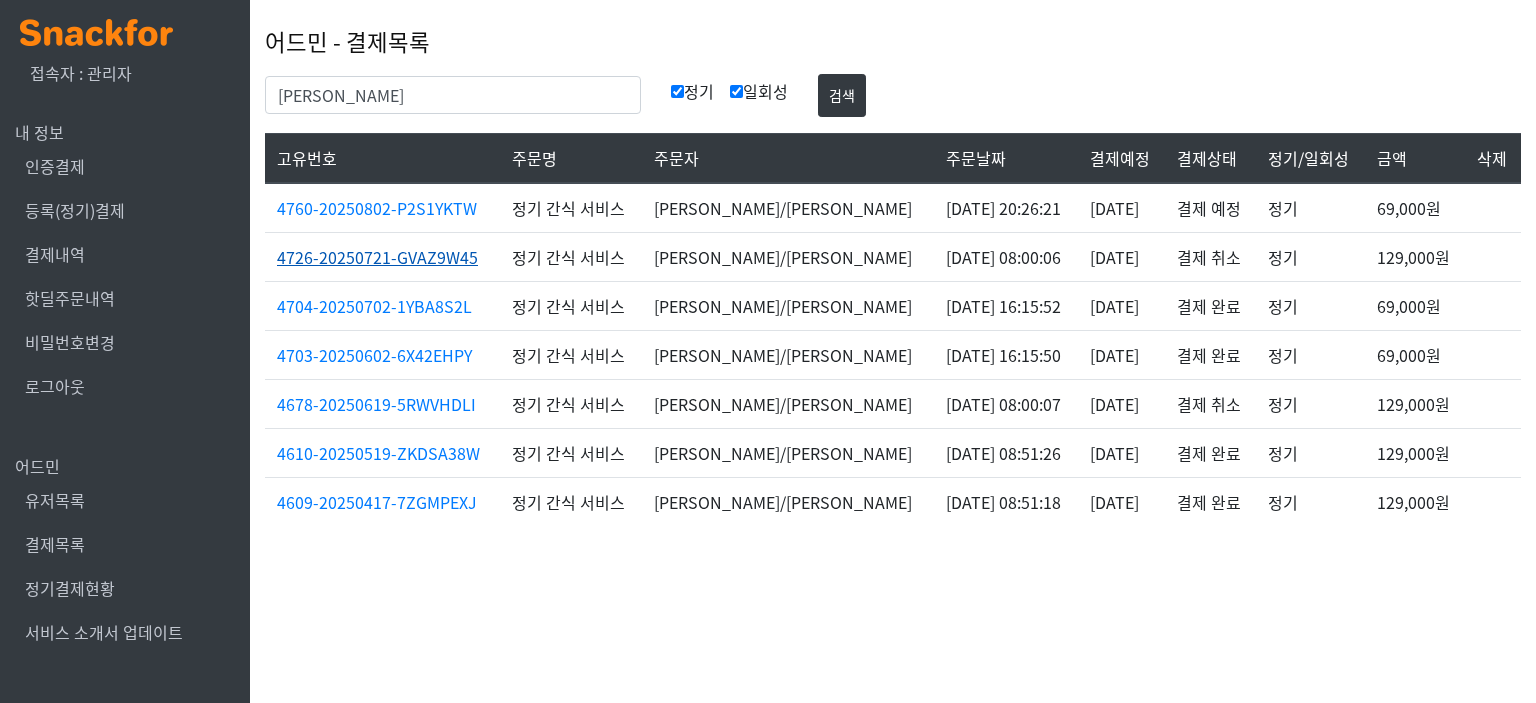 click on "4726-20250721-GVAZ9W45" at bounding box center [377, 257] 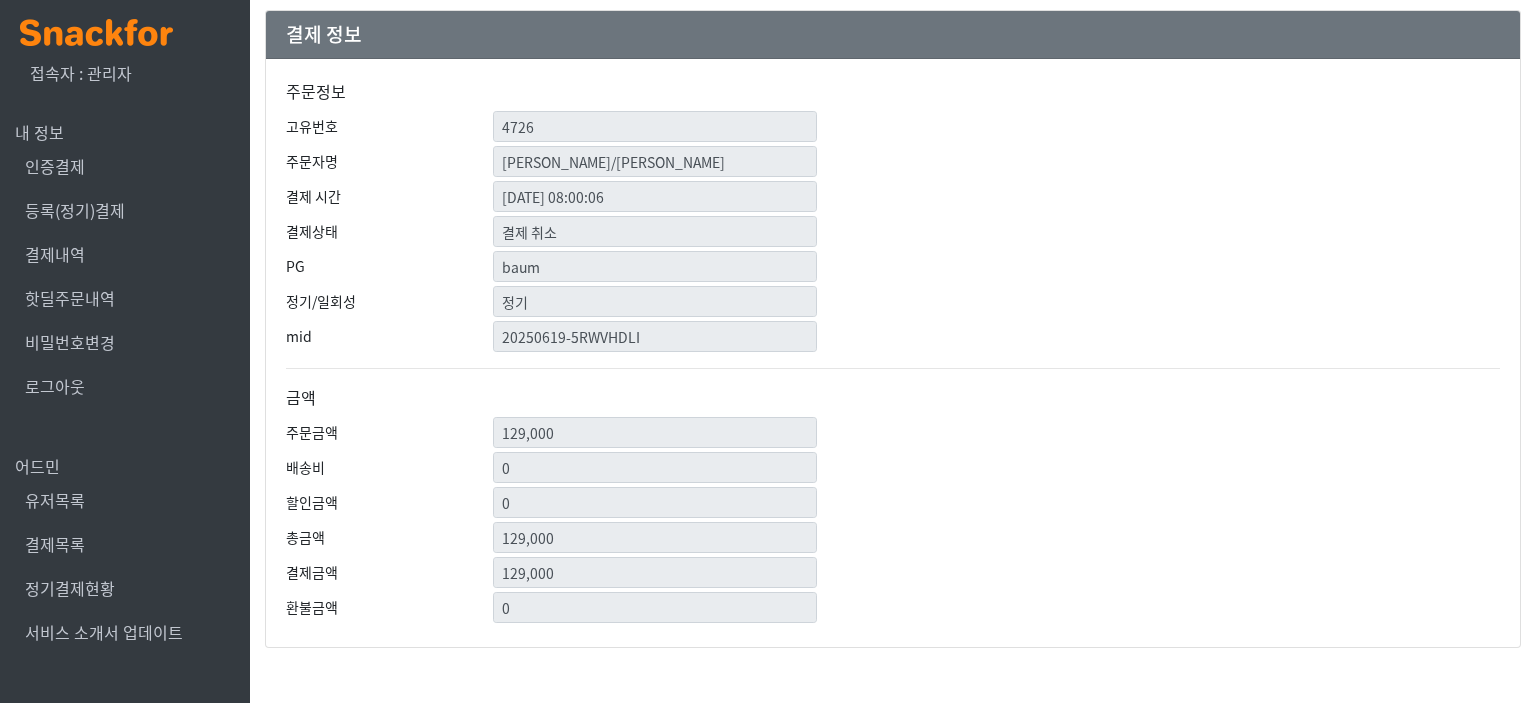 scroll, scrollTop: 0, scrollLeft: 0, axis: both 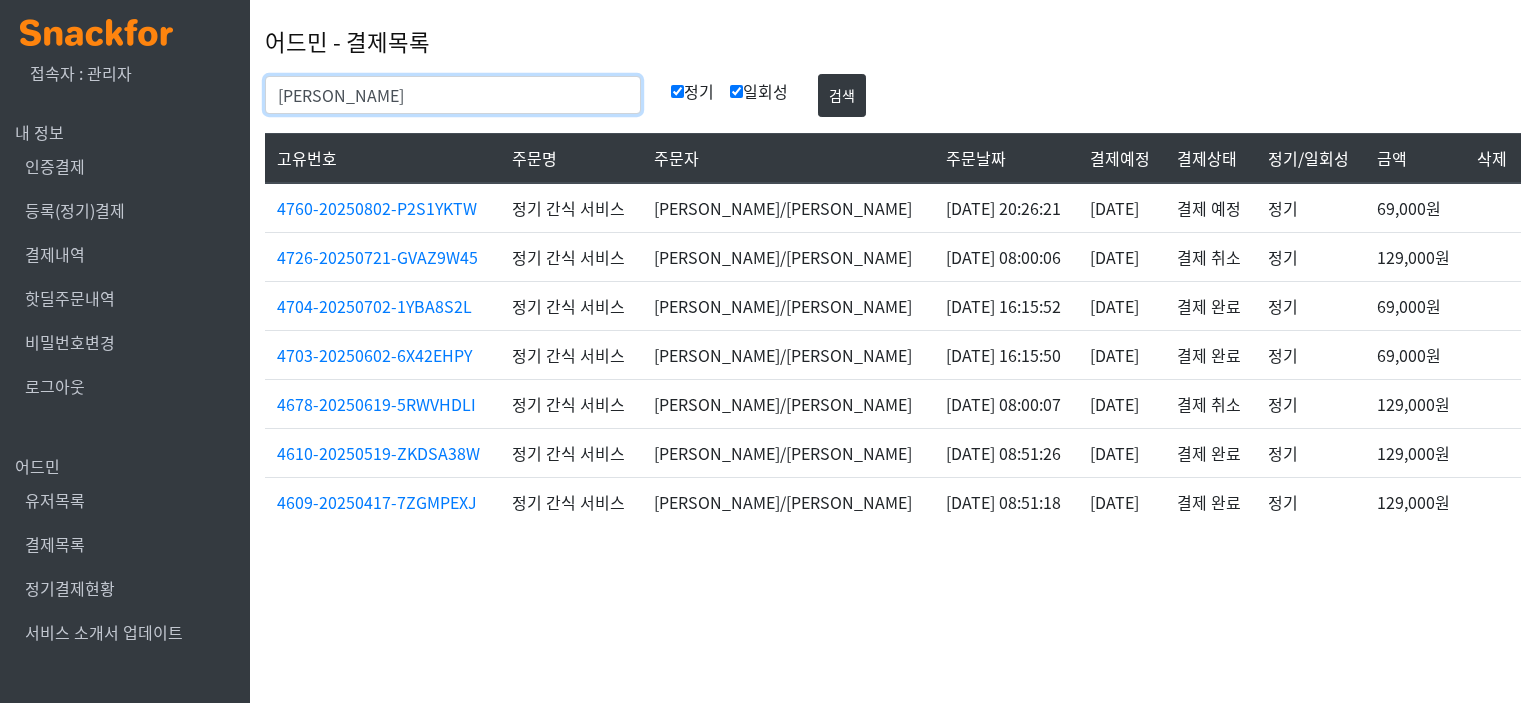 click on "[PERSON_NAME]" at bounding box center [453, 95] 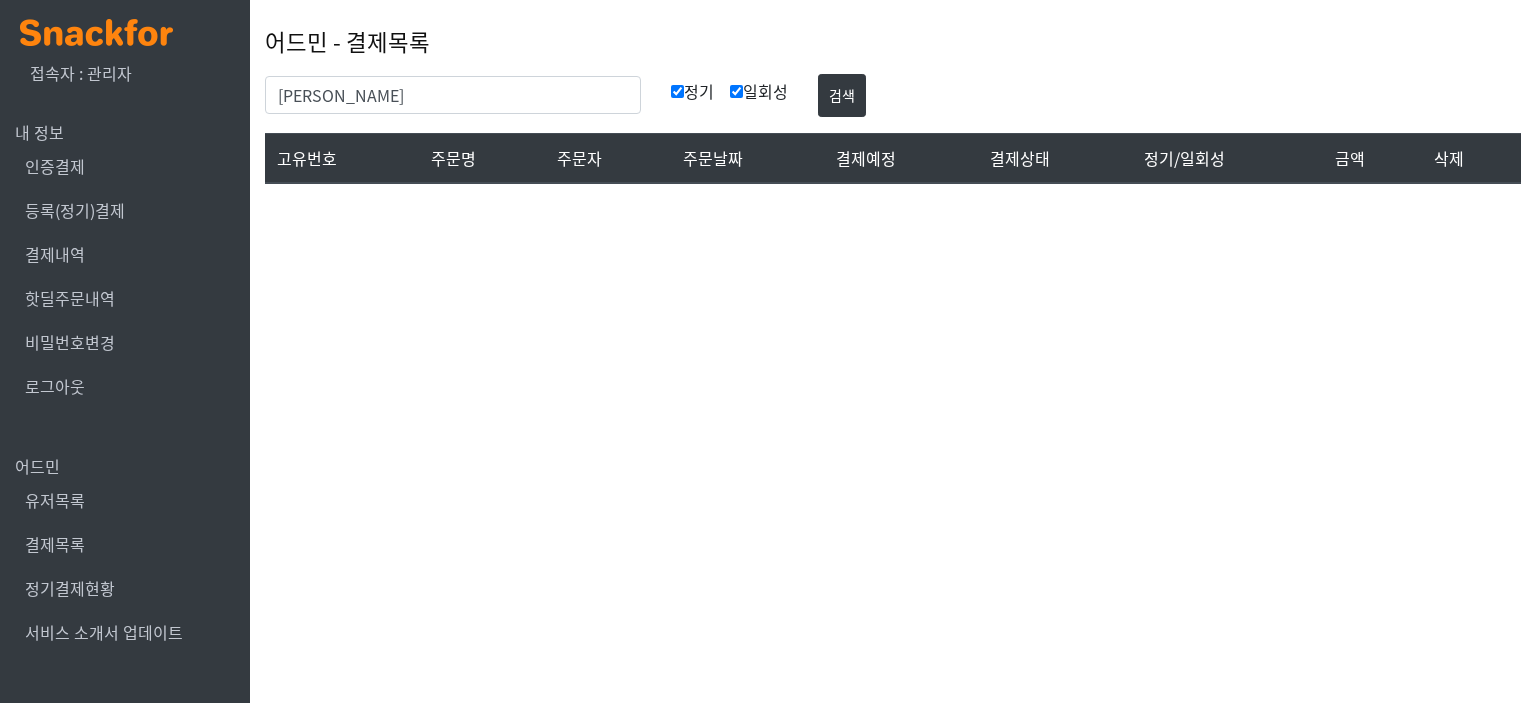scroll, scrollTop: 0, scrollLeft: 0, axis: both 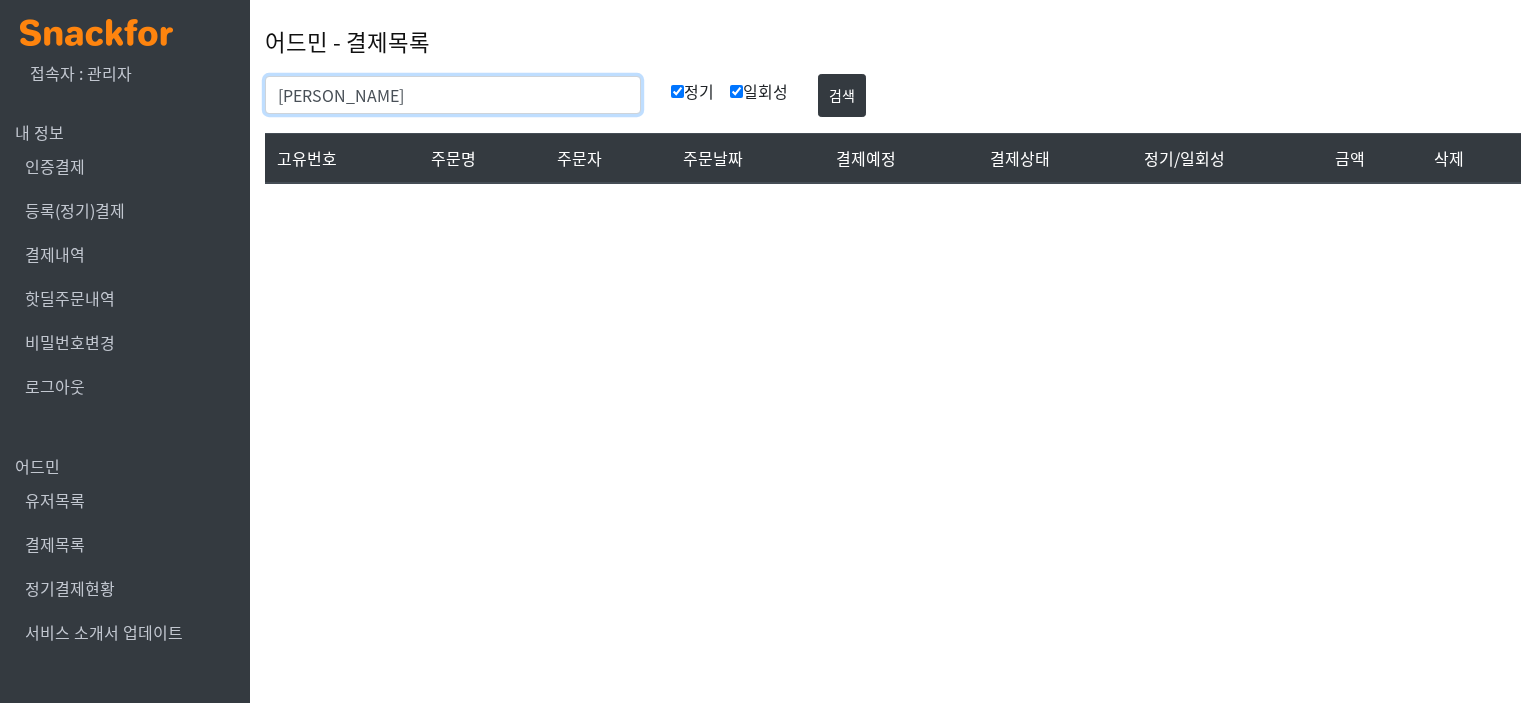 click on "[PERSON_NAME]" at bounding box center (453, 95) 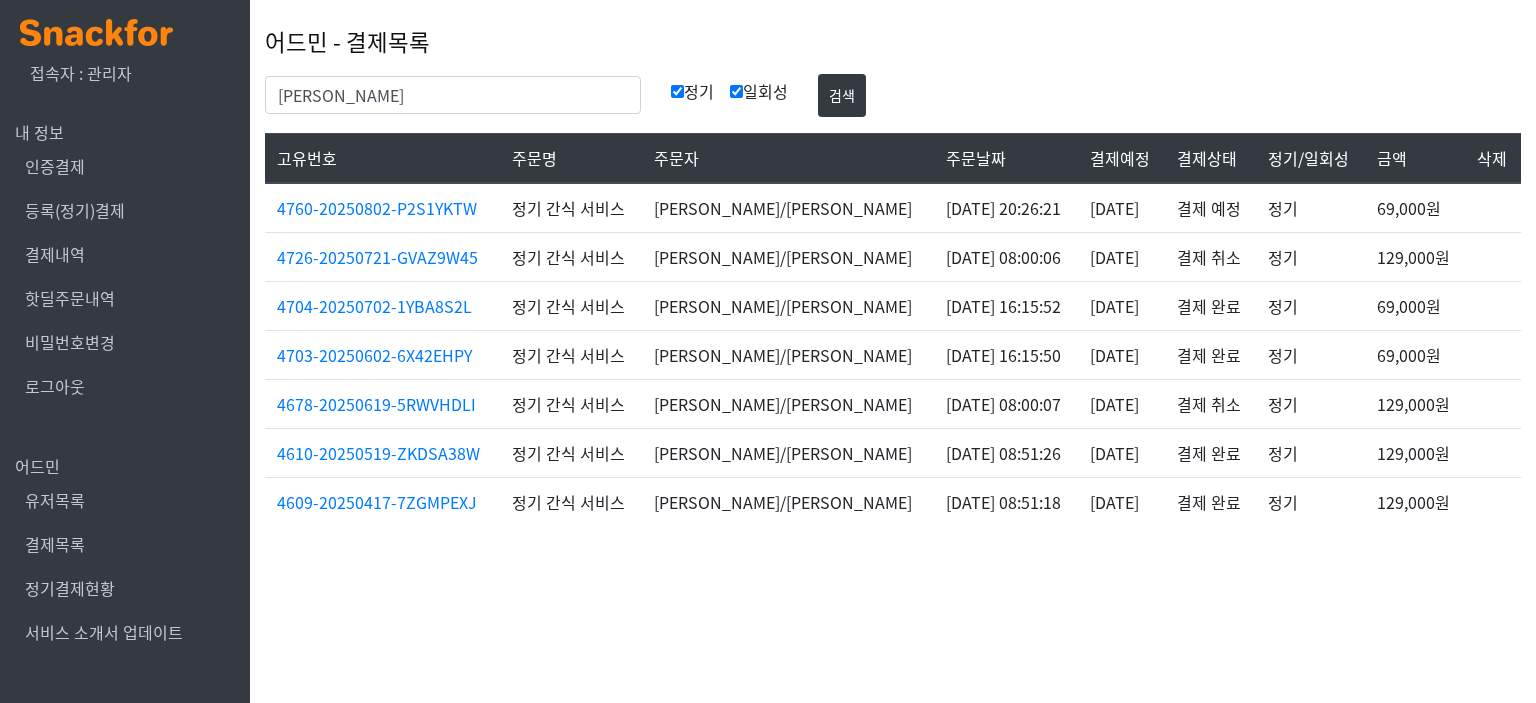 scroll, scrollTop: 0, scrollLeft: 0, axis: both 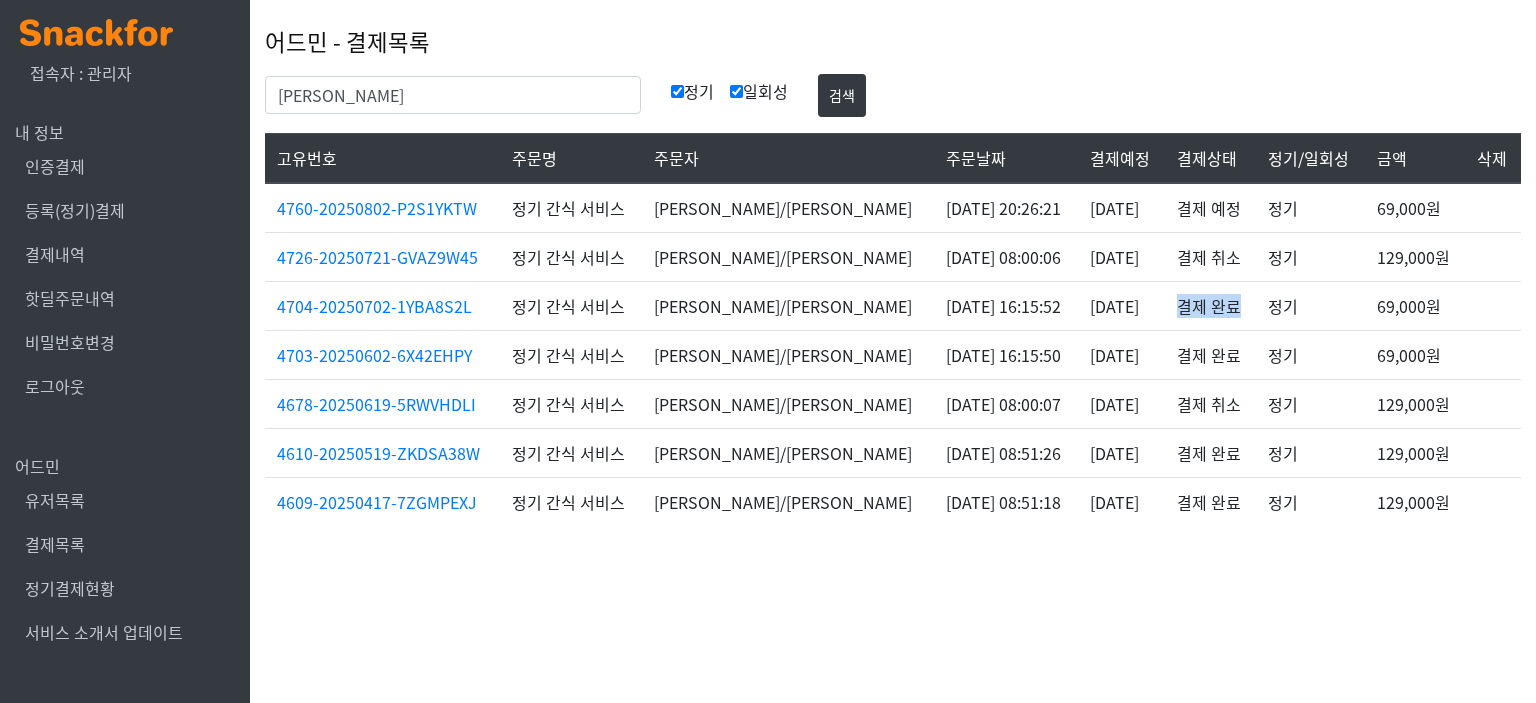 drag, startPoint x: 1138, startPoint y: 315, endPoint x: 1204, endPoint y: 311, distance: 66.1211 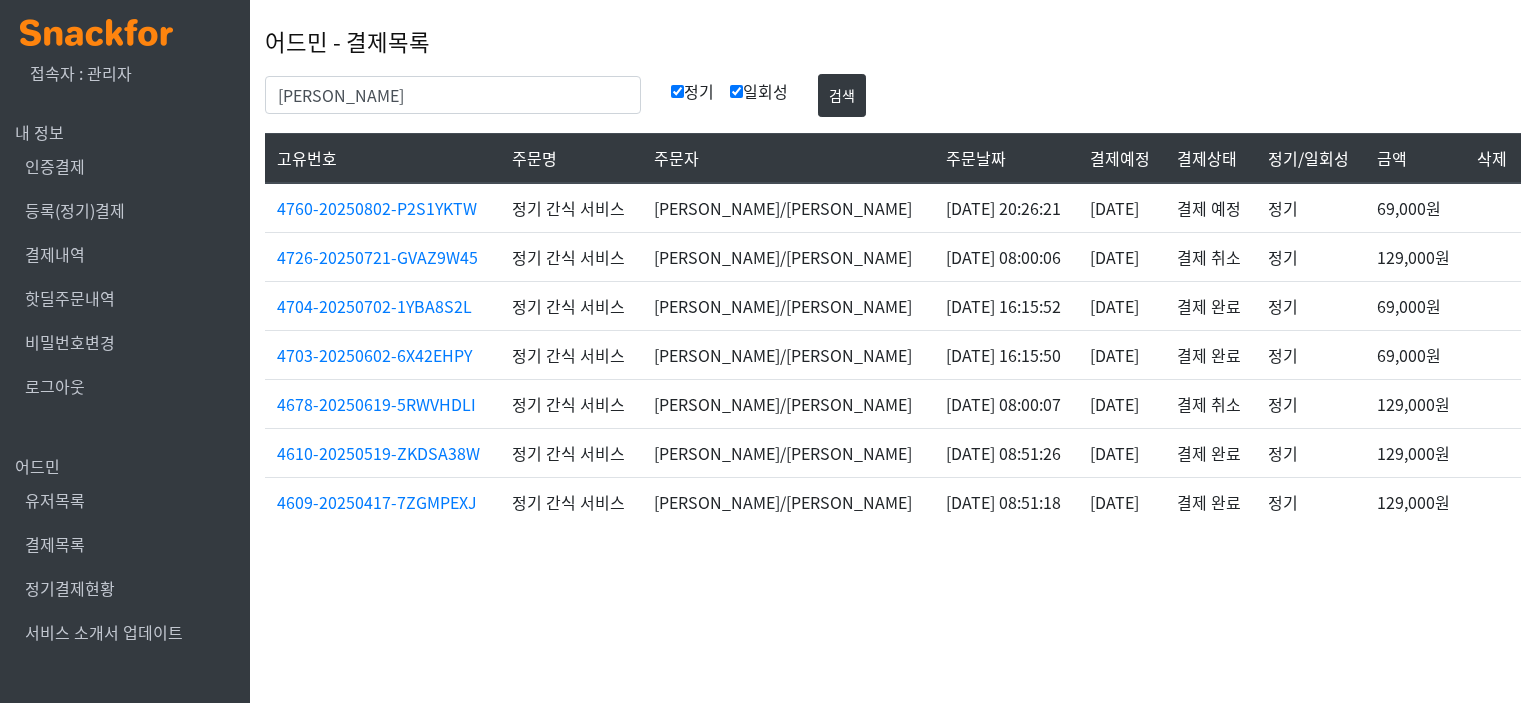 click on "결제 취소" at bounding box center (1210, 256) 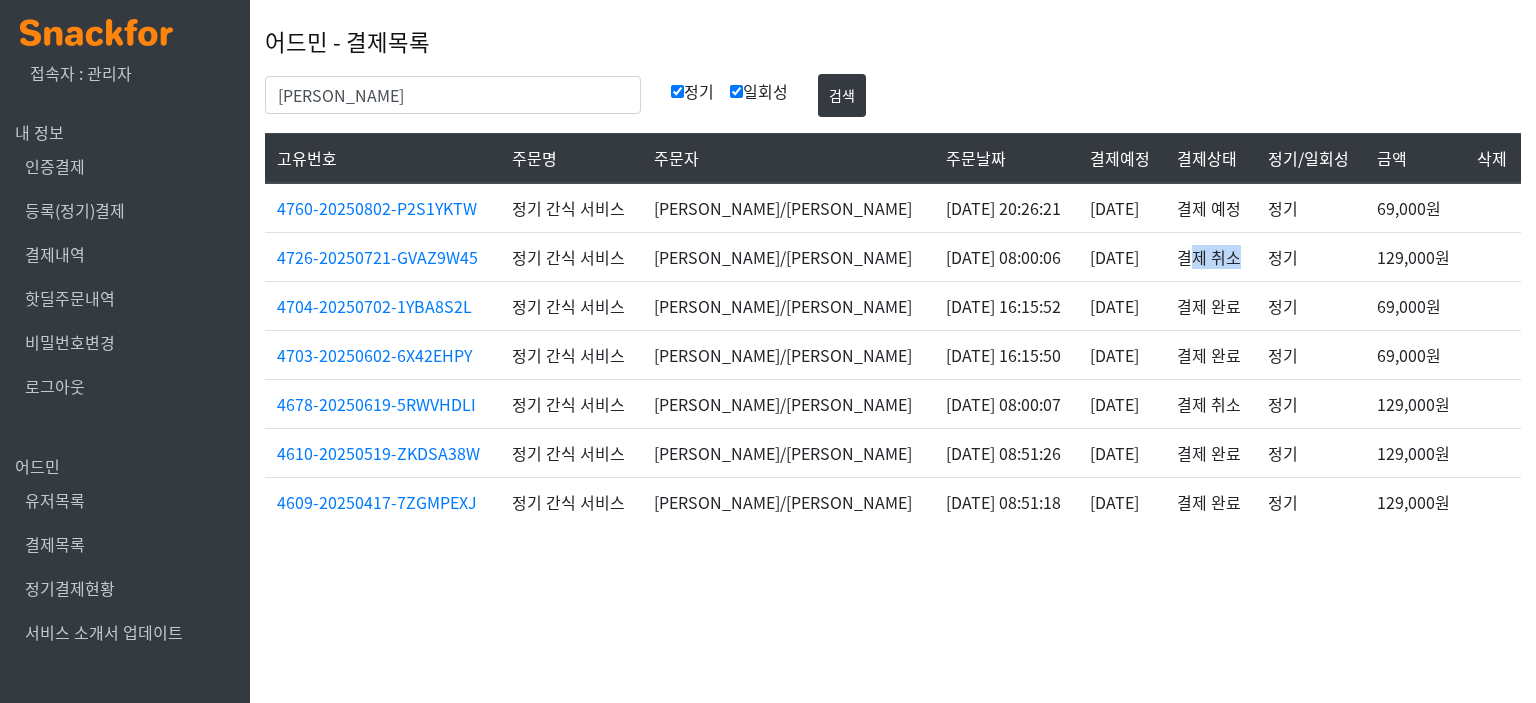 drag, startPoint x: 1160, startPoint y: 249, endPoint x: 1215, endPoint y: 261, distance: 56.293873 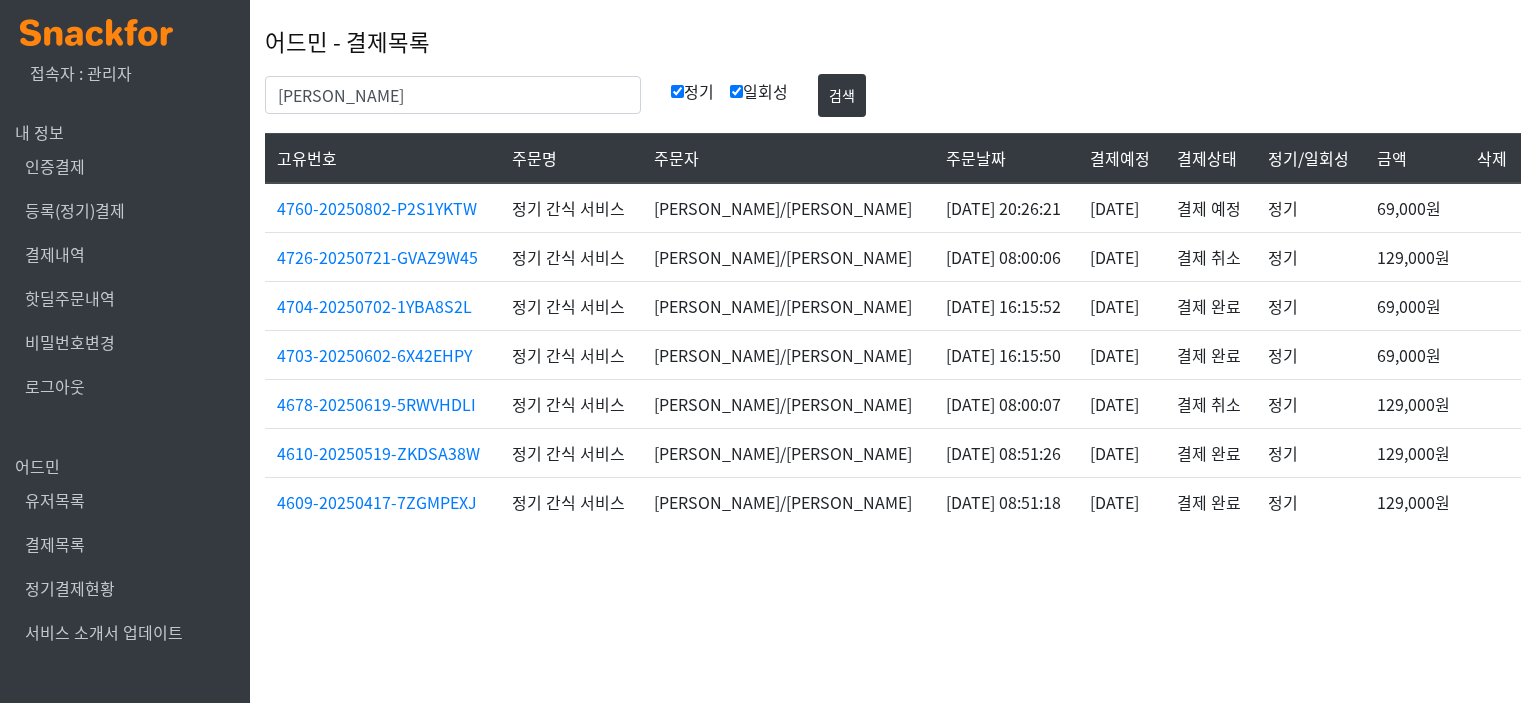 scroll, scrollTop: 0, scrollLeft: 0, axis: both 